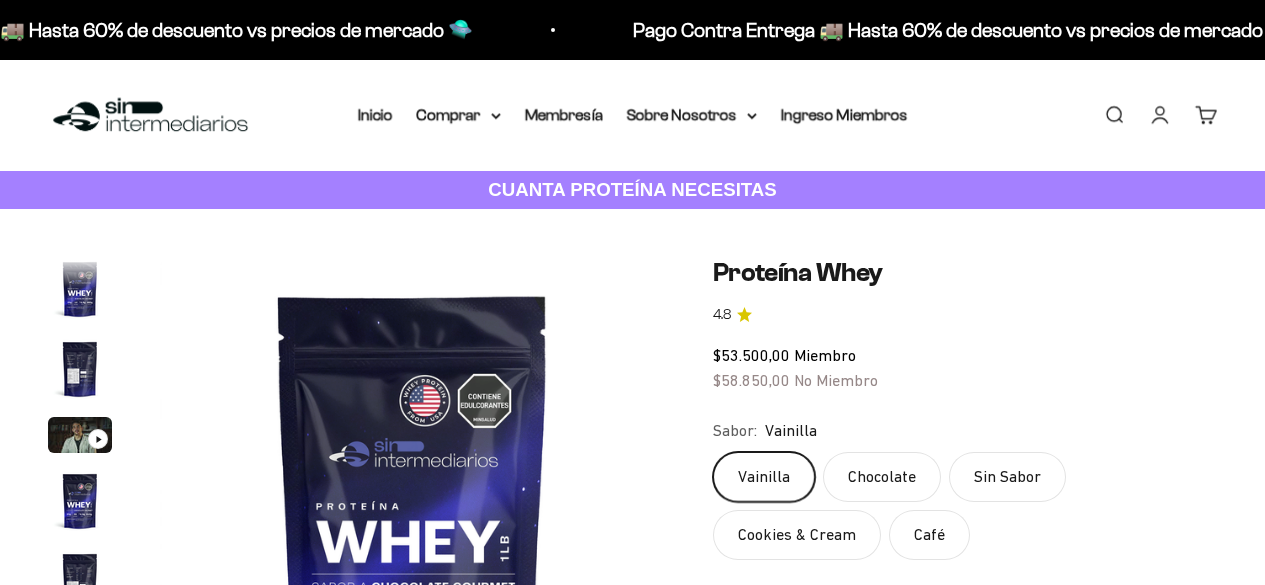 scroll, scrollTop: 231, scrollLeft: 0, axis: vertical 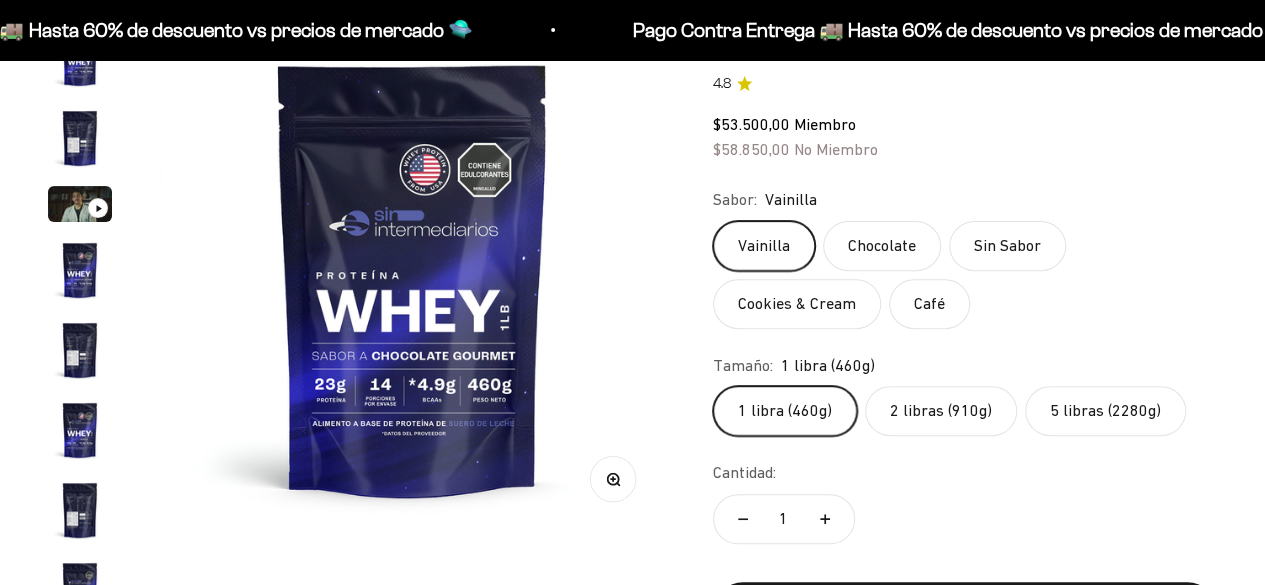 click on "2 libras (910g)" 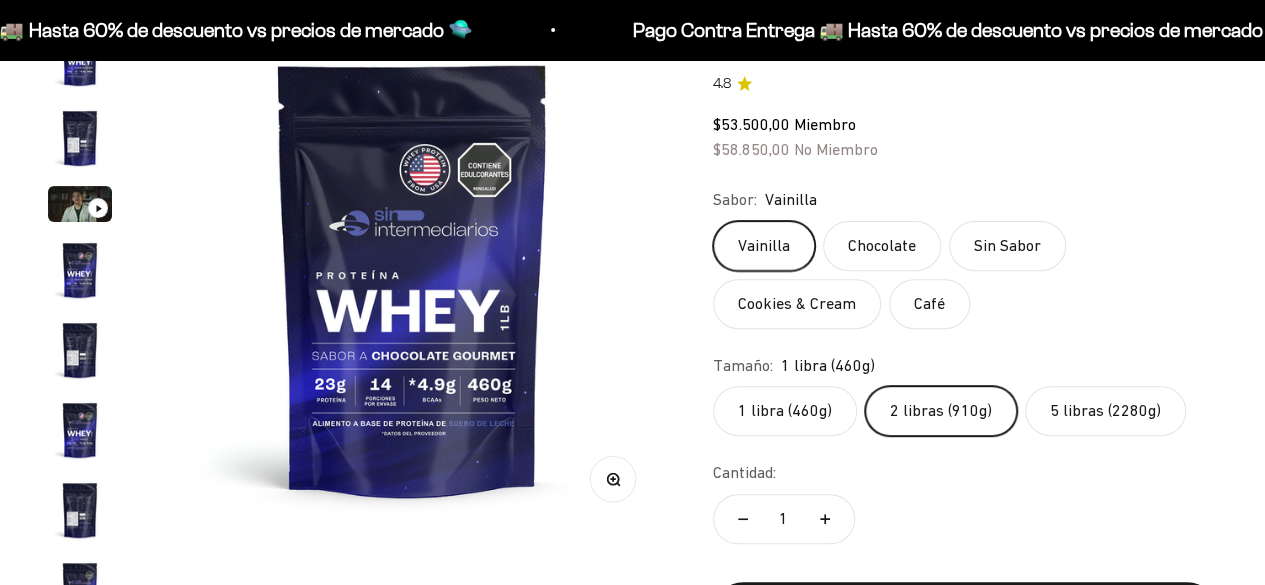scroll, scrollTop: 231, scrollLeft: 0, axis: vertical 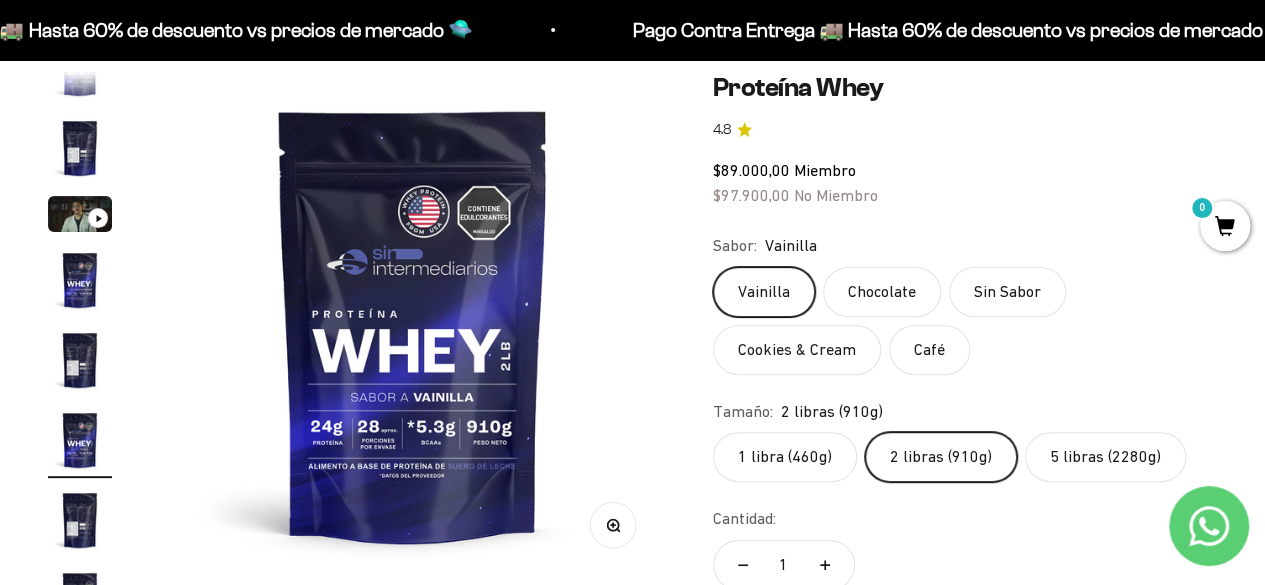 click on "Café" 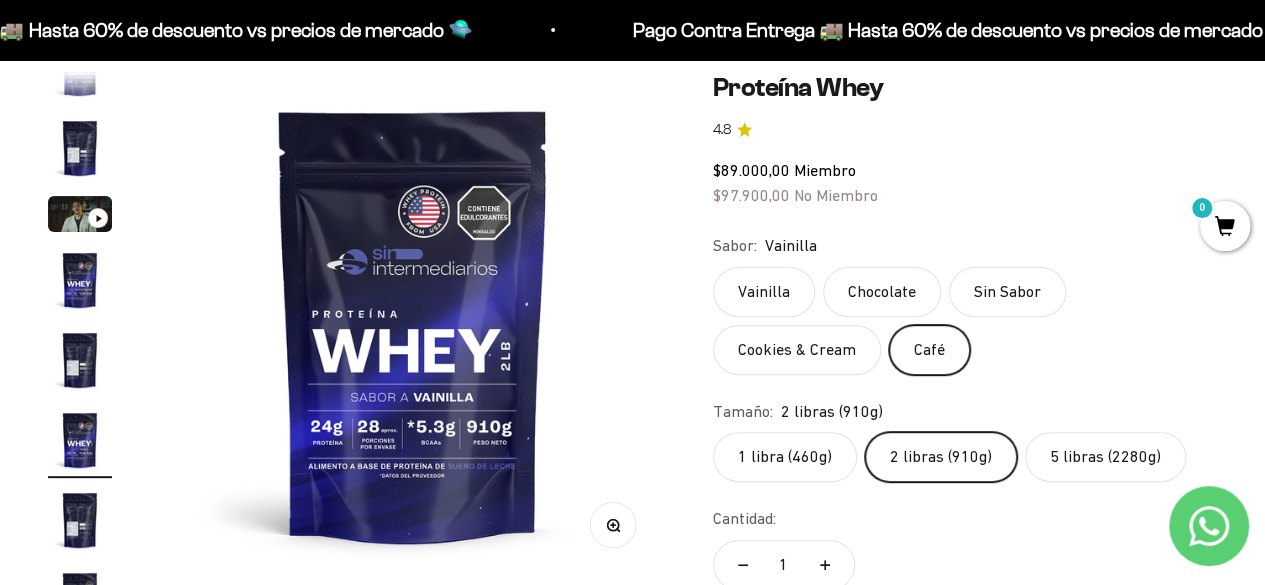 scroll, scrollTop: 0, scrollLeft: 9810, axis: horizontal 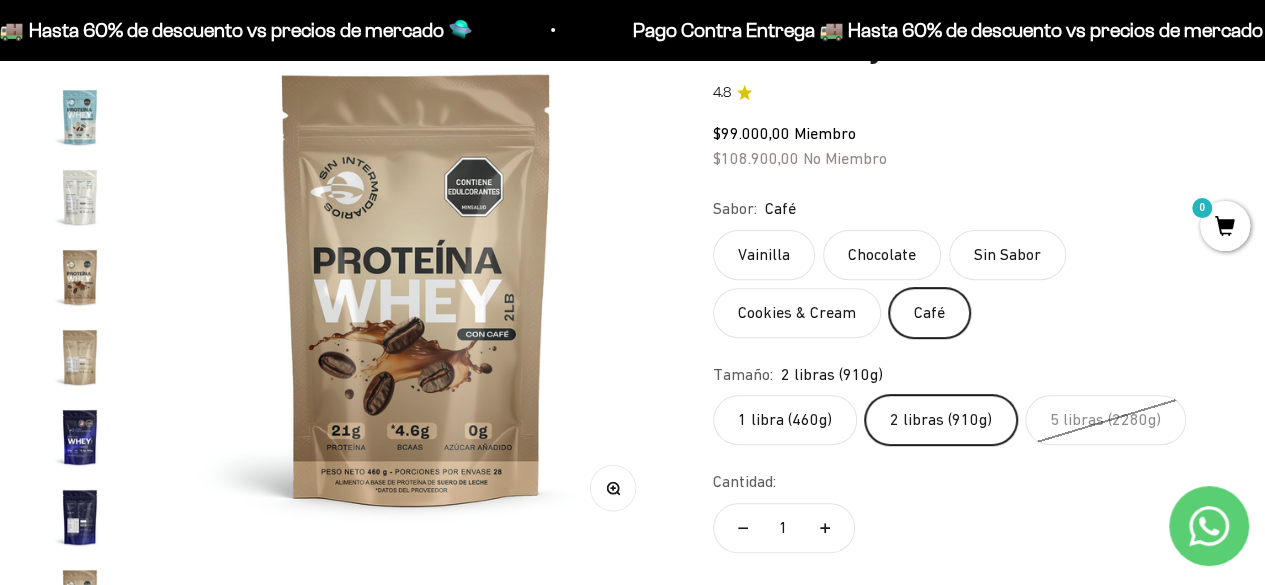 click on "0" at bounding box center [1225, 226] 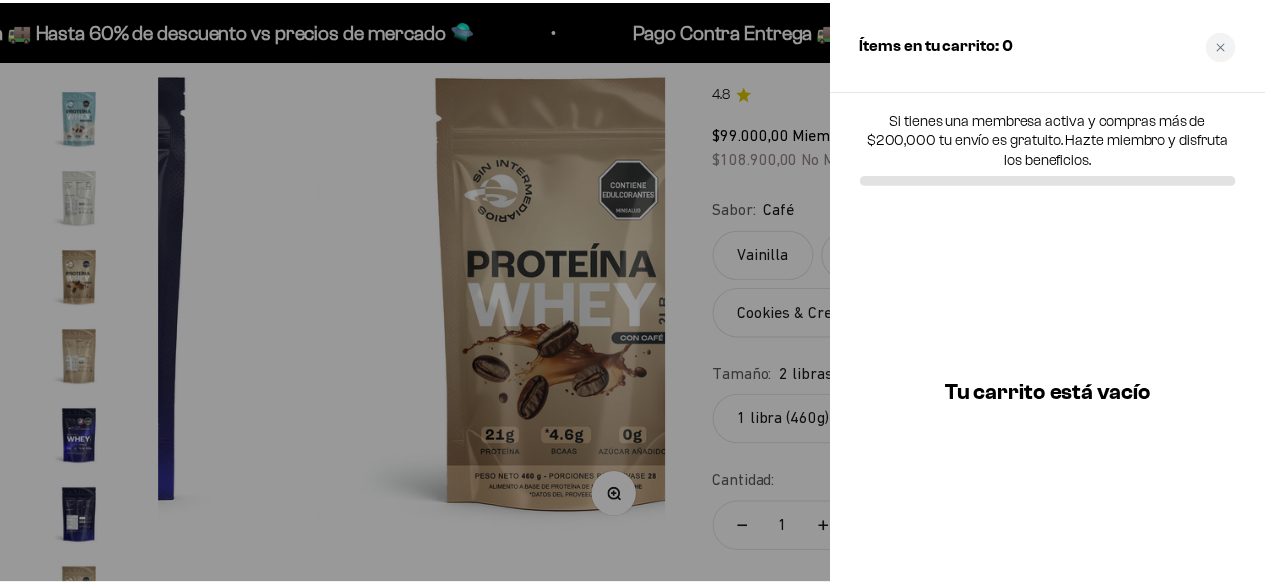 scroll, scrollTop: 0, scrollLeft: 9971, axis: horizontal 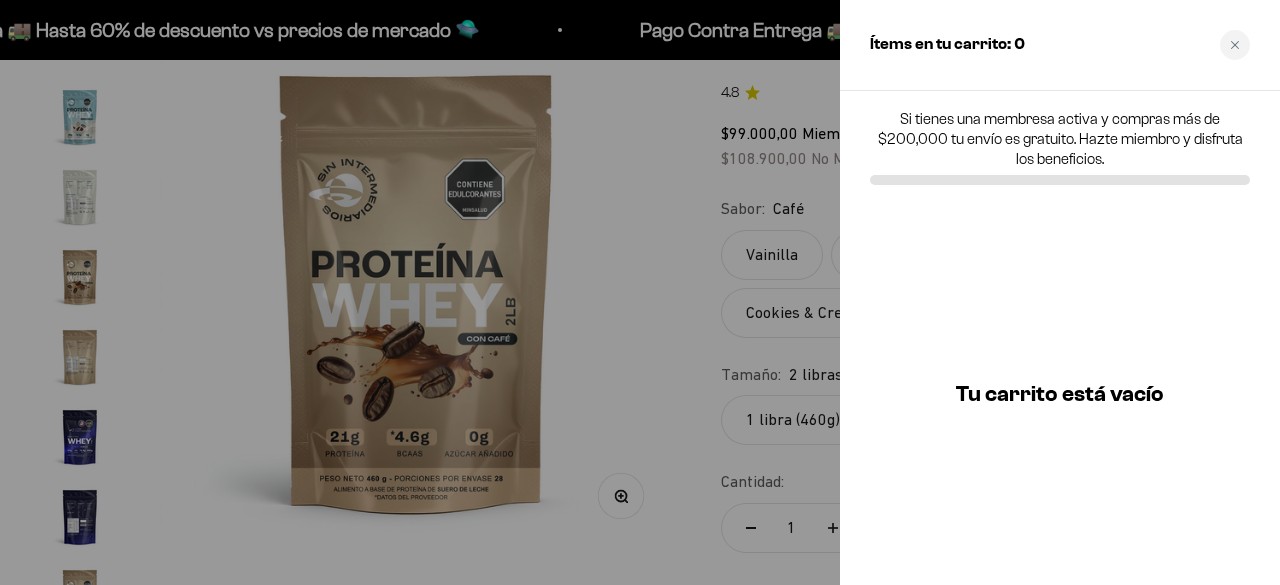 click on "Ítems en tu carrito: 0" at bounding box center [1060, 45] 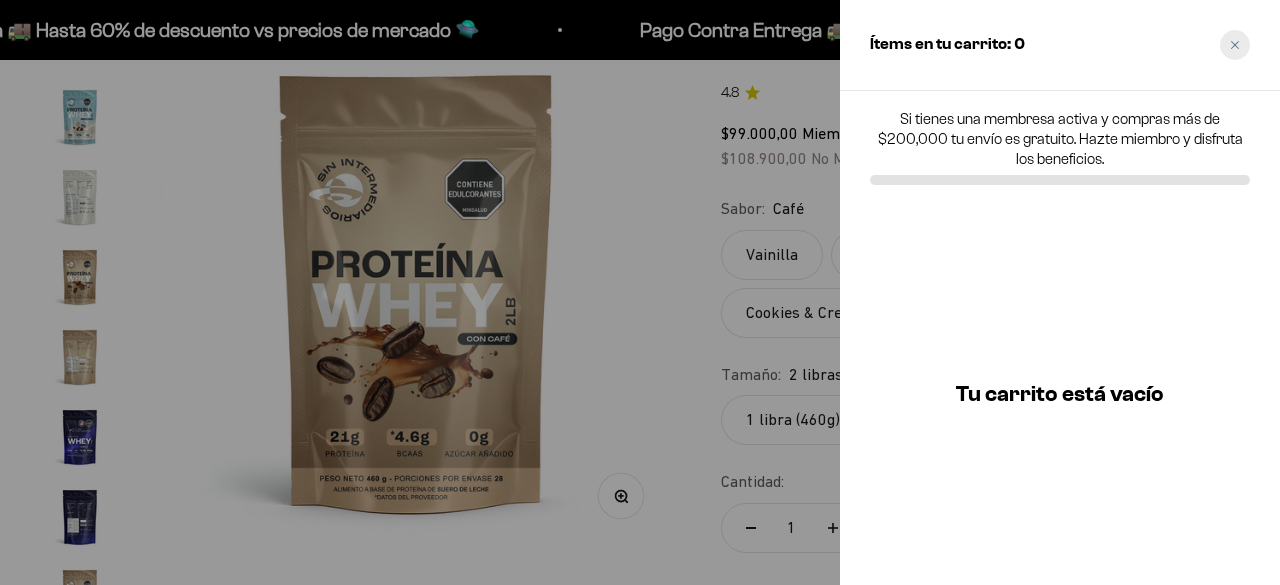 click at bounding box center (1235, 45) 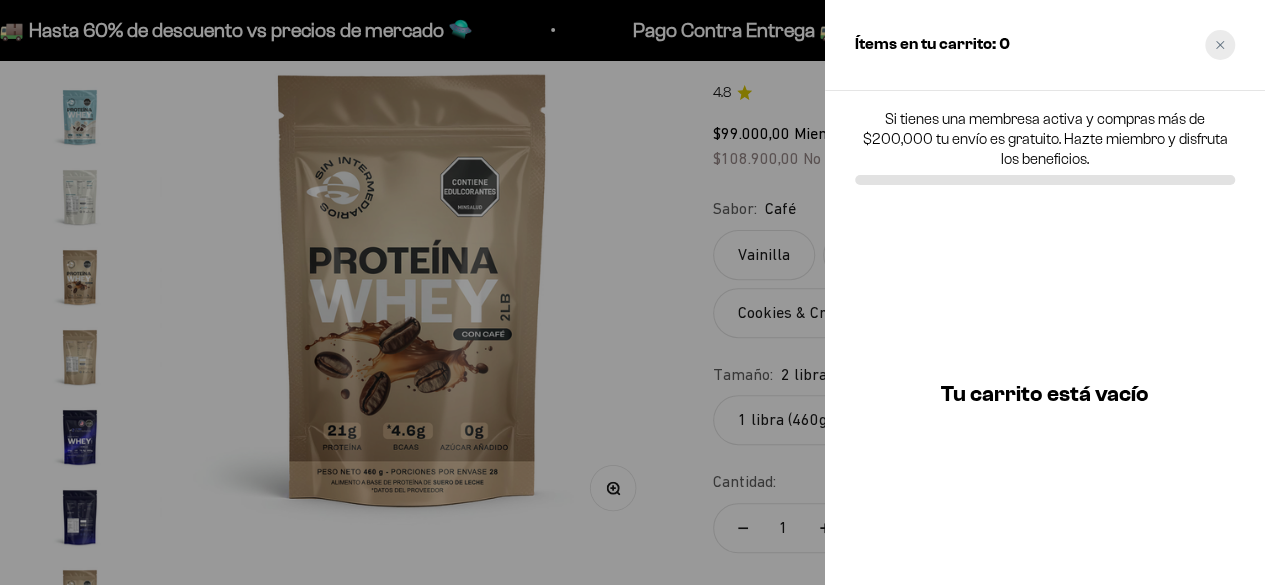 scroll, scrollTop: 0, scrollLeft: 9810, axis: horizontal 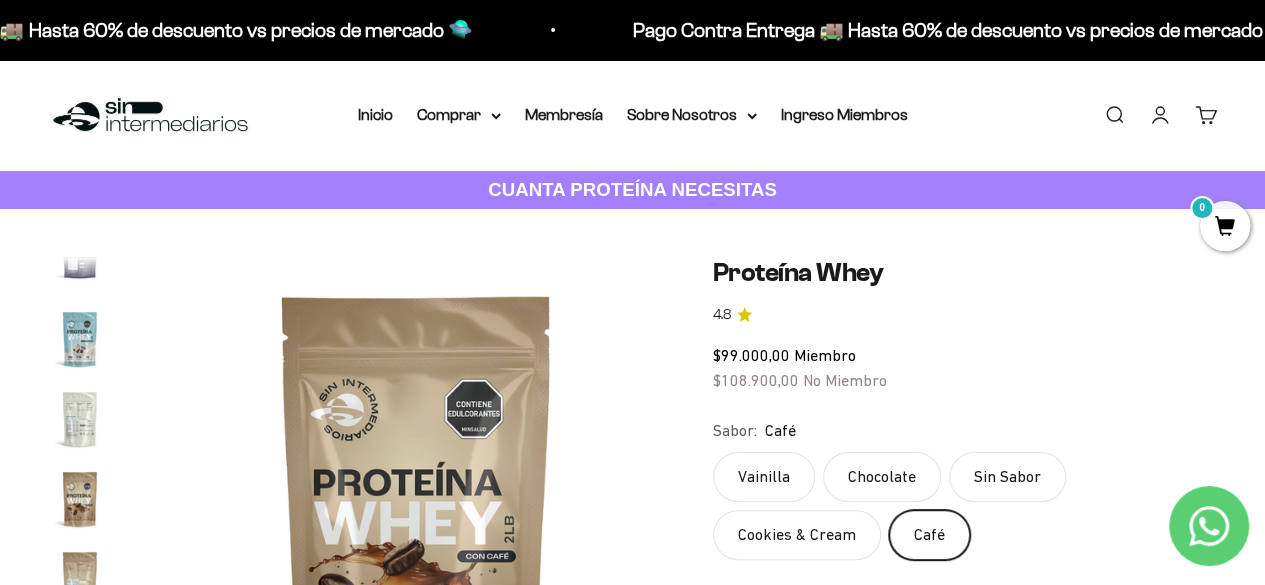 click on "Iniciar sesión" at bounding box center (1160, 115) 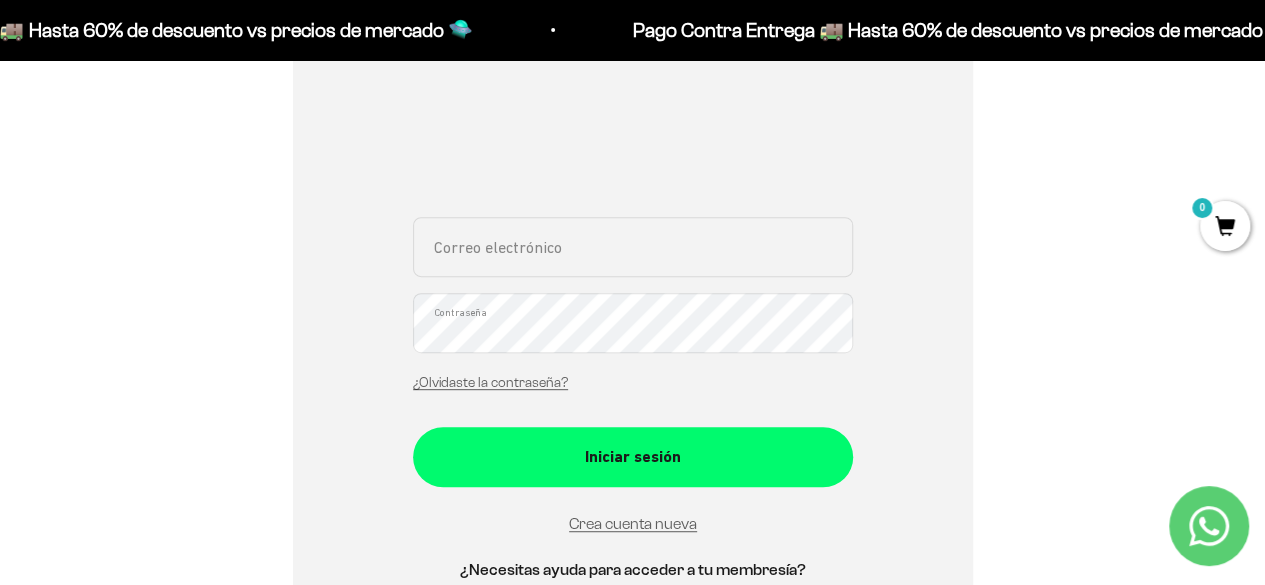 scroll, scrollTop: 325, scrollLeft: 0, axis: vertical 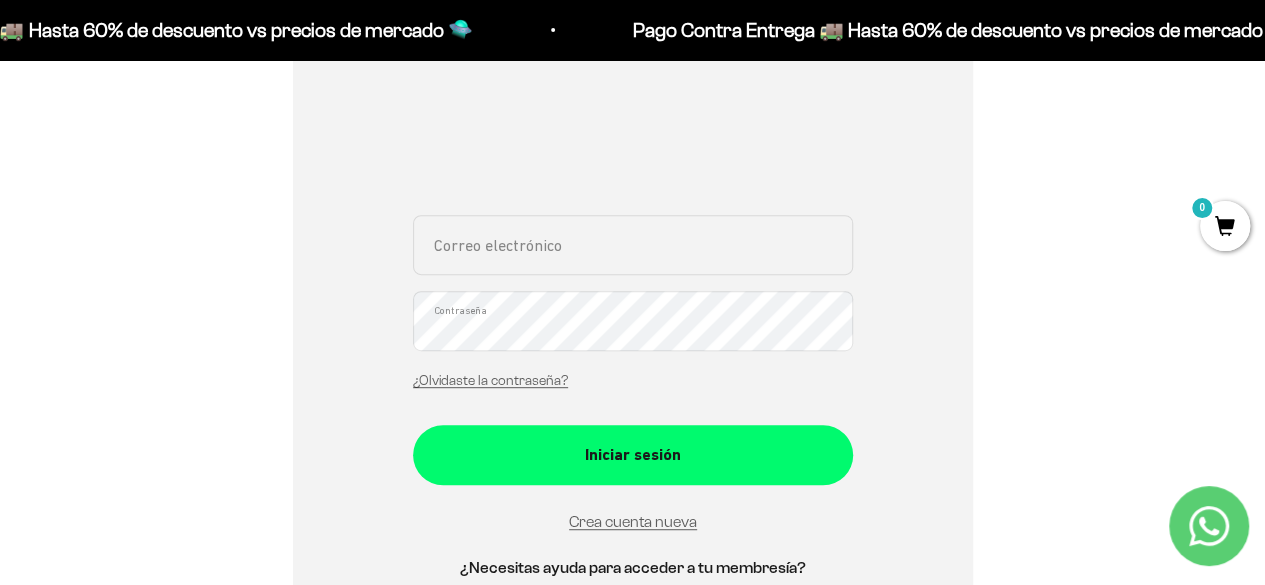 click on "Correo electrónico" at bounding box center [633, 245] 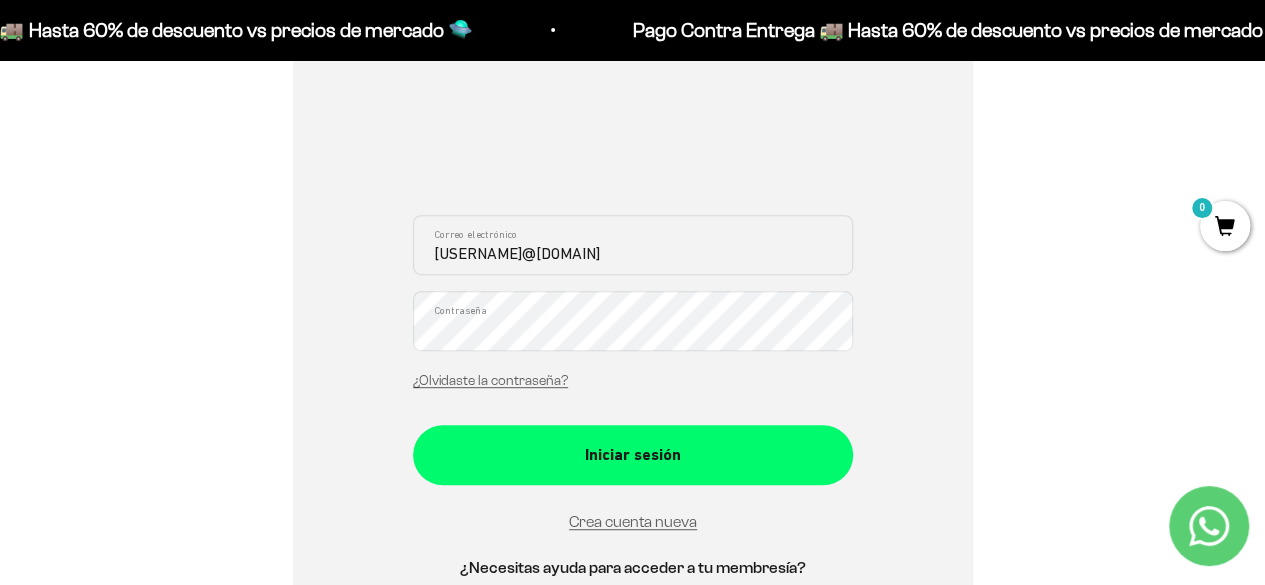 type on "[EMAIL]" 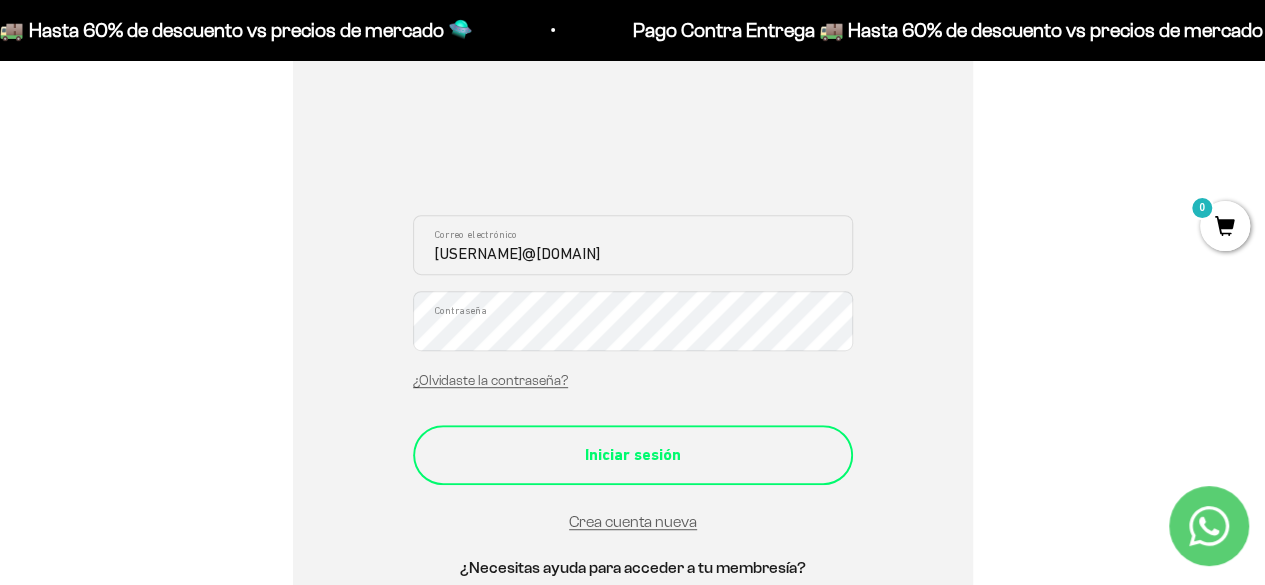click on "Iniciar sesión" at bounding box center (633, 455) 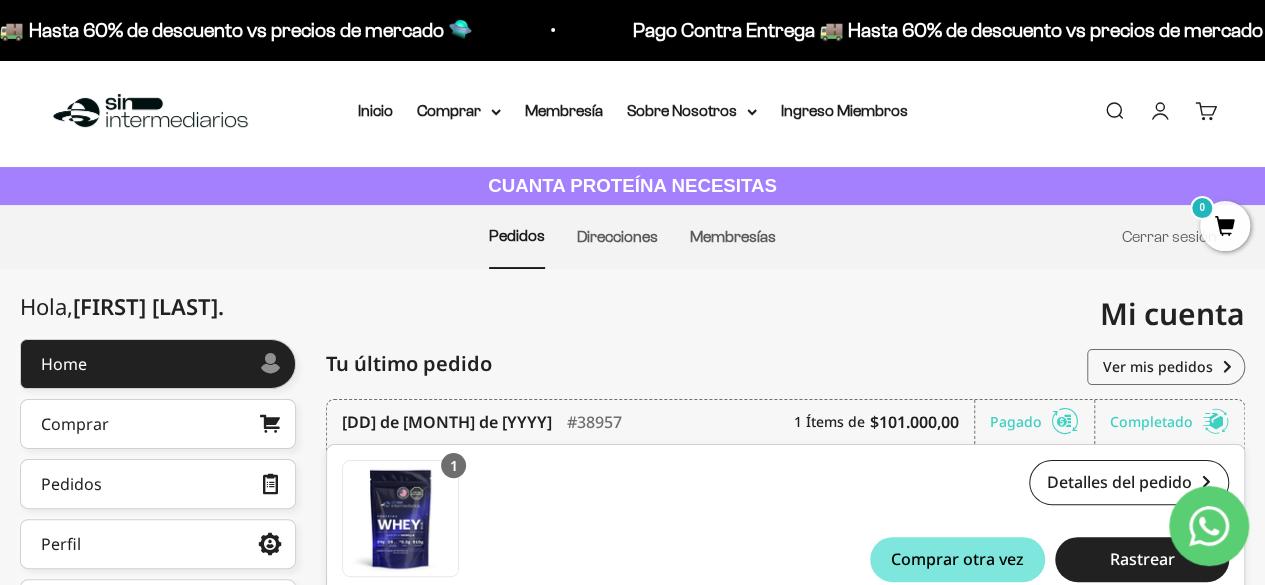 scroll, scrollTop: 0, scrollLeft: 0, axis: both 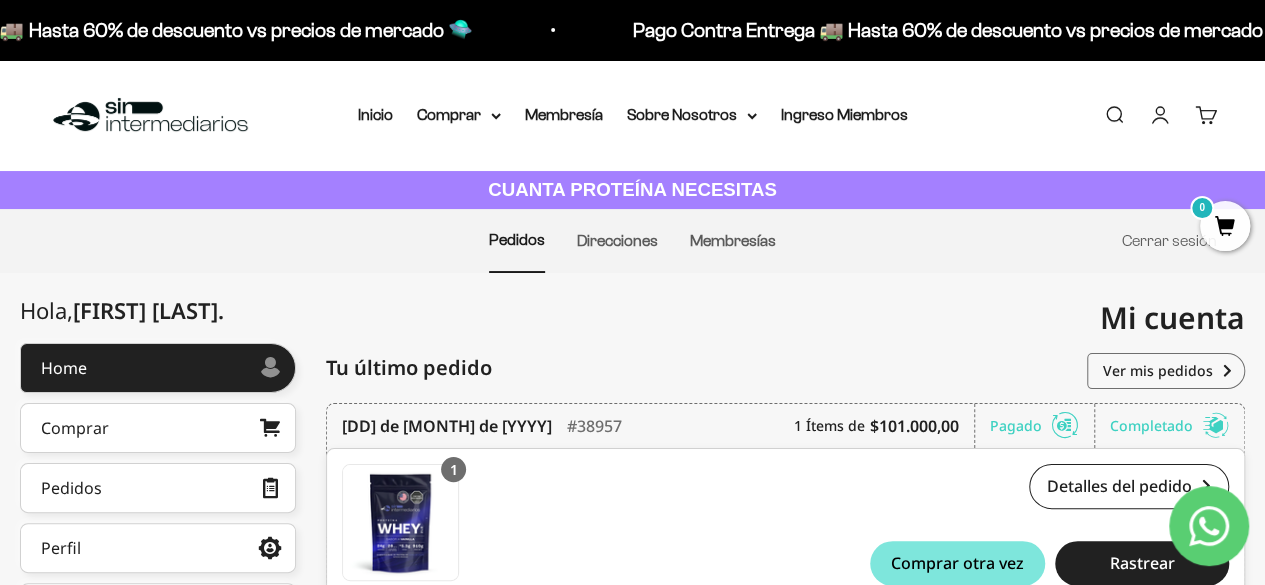 click on "Mi cuenta" at bounding box center [1172, 317] 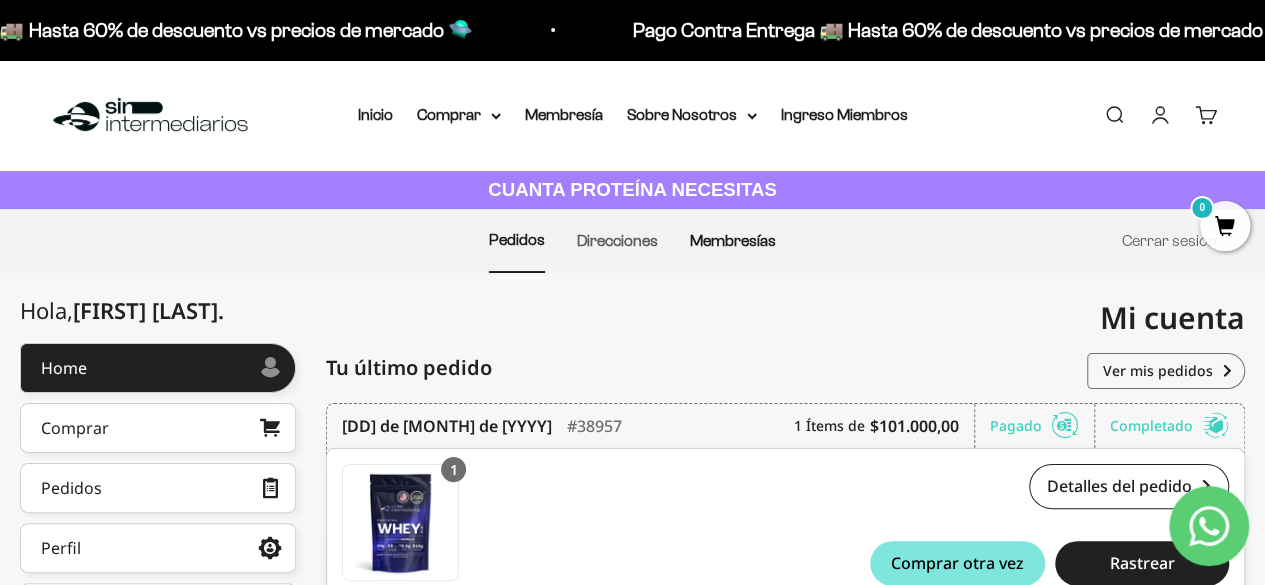 click on "Membresías" at bounding box center [733, 240] 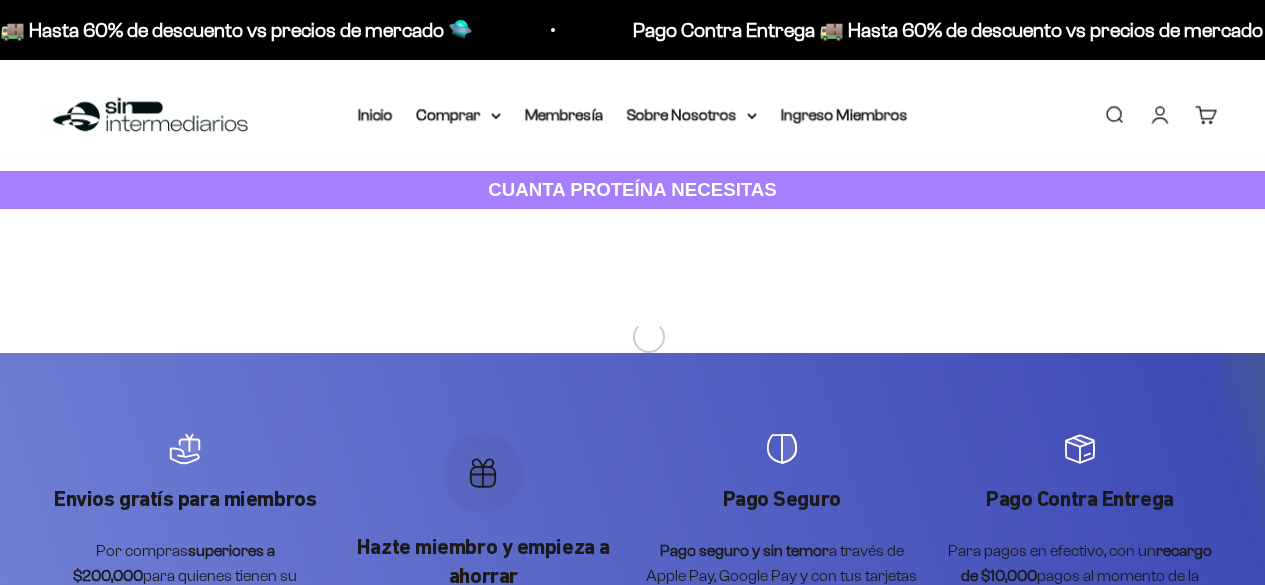 scroll, scrollTop: 0, scrollLeft: 0, axis: both 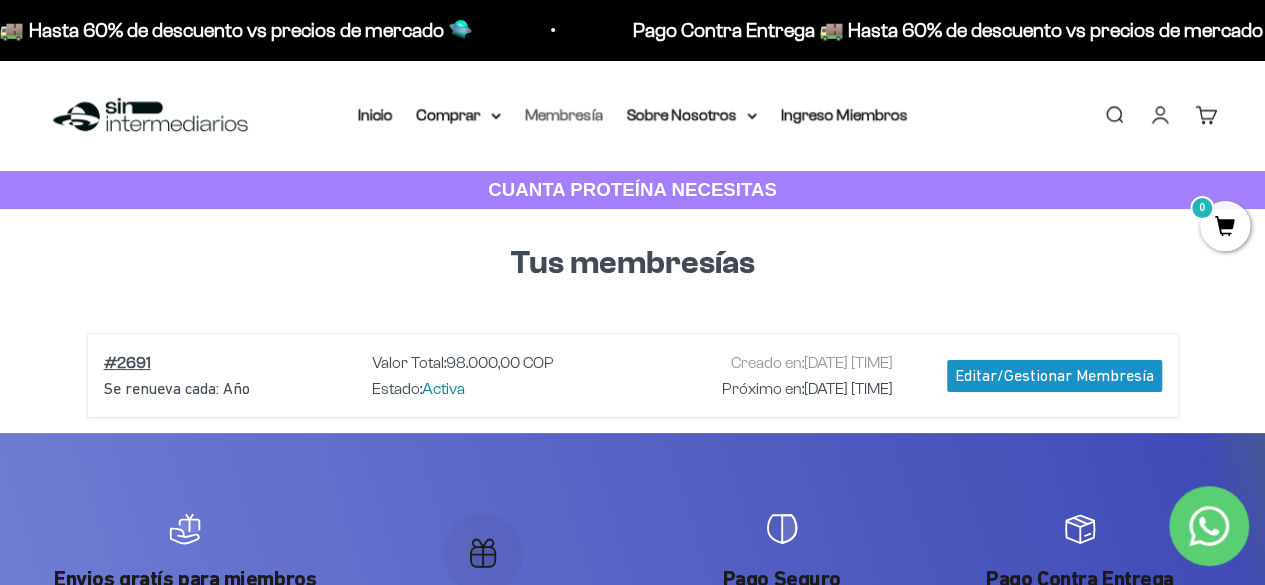 click on "Membresía" at bounding box center (564, 114) 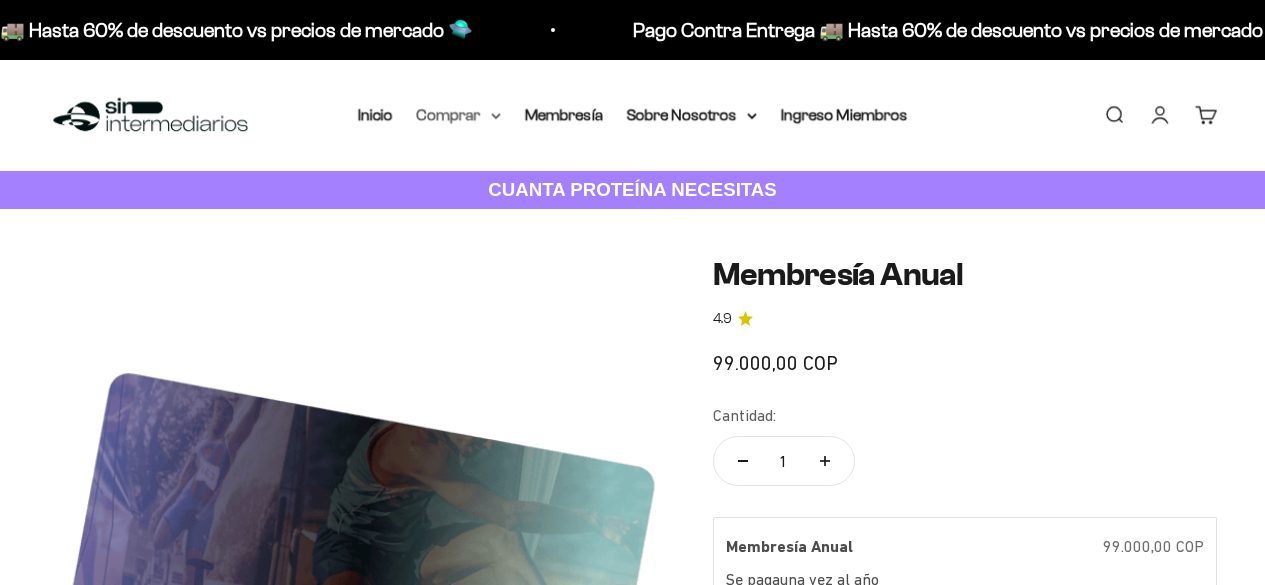 scroll, scrollTop: 0, scrollLeft: 0, axis: both 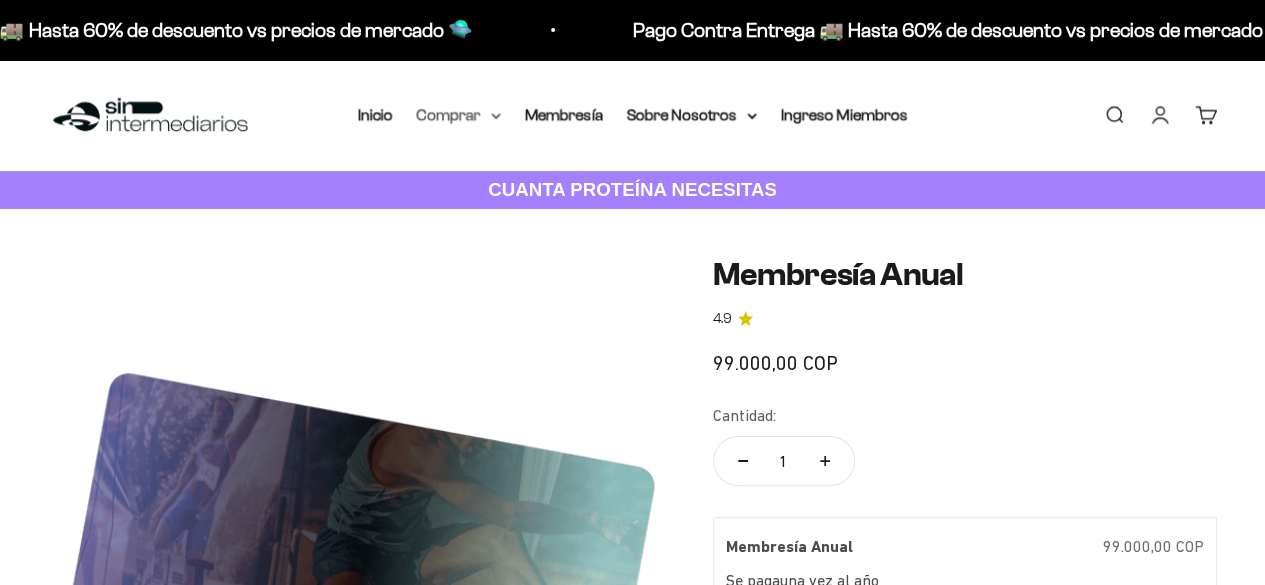 click on "Comprar" at bounding box center (459, 115) 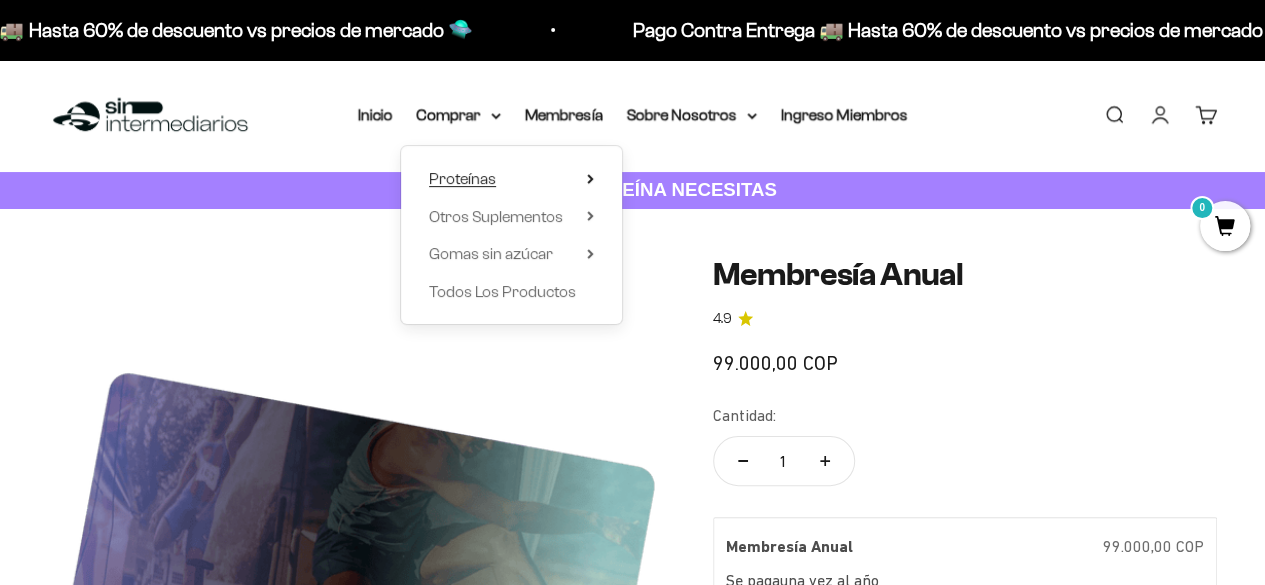 scroll, scrollTop: 0, scrollLeft: 0, axis: both 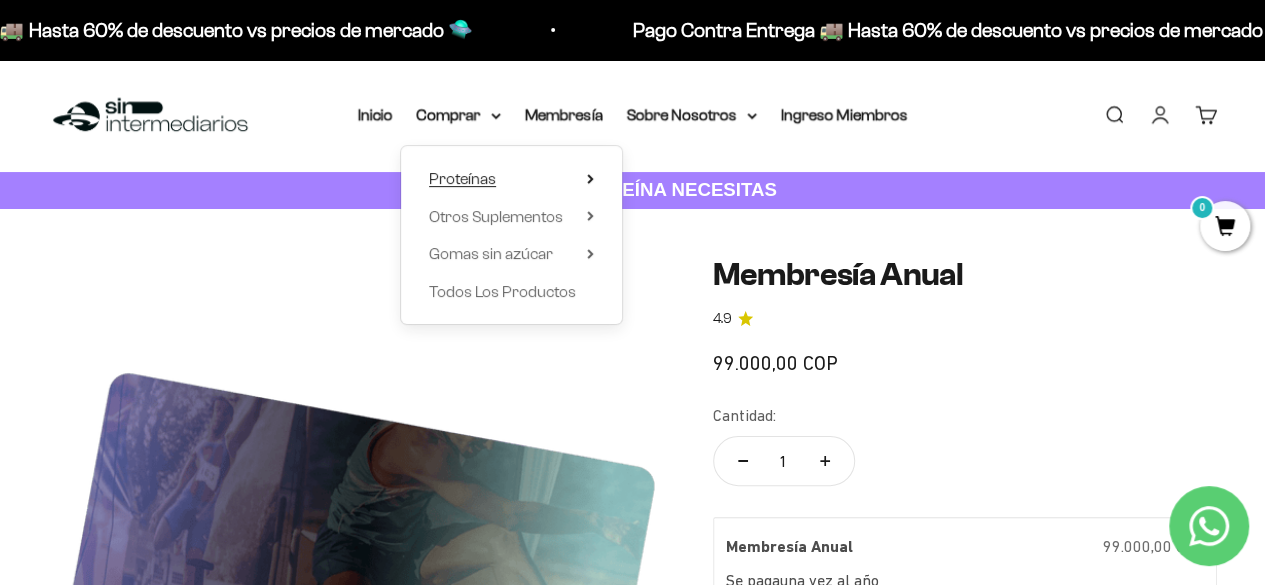click on "Proteínas" at bounding box center (462, 178) 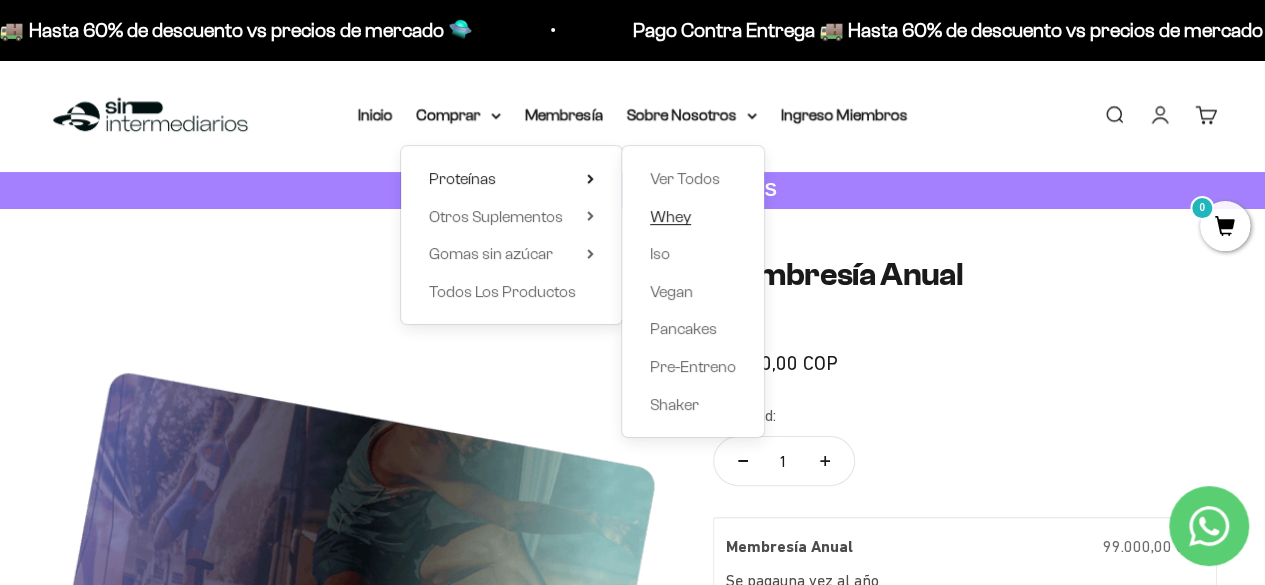 click on "Whey" at bounding box center (670, 217) 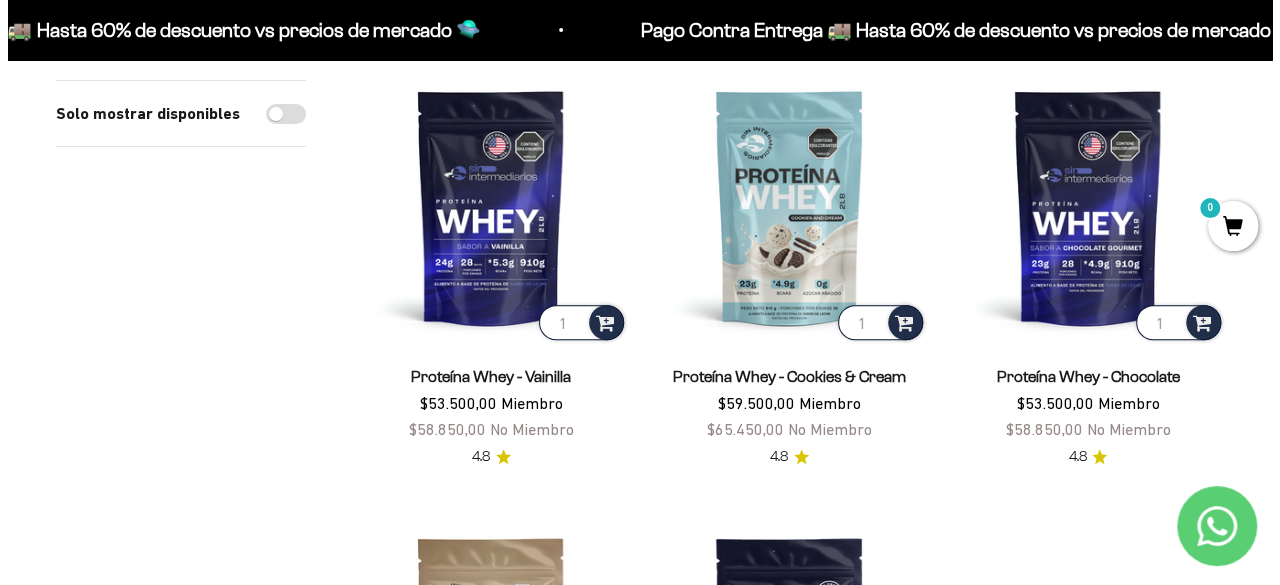 scroll, scrollTop: 238, scrollLeft: 0, axis: vertical 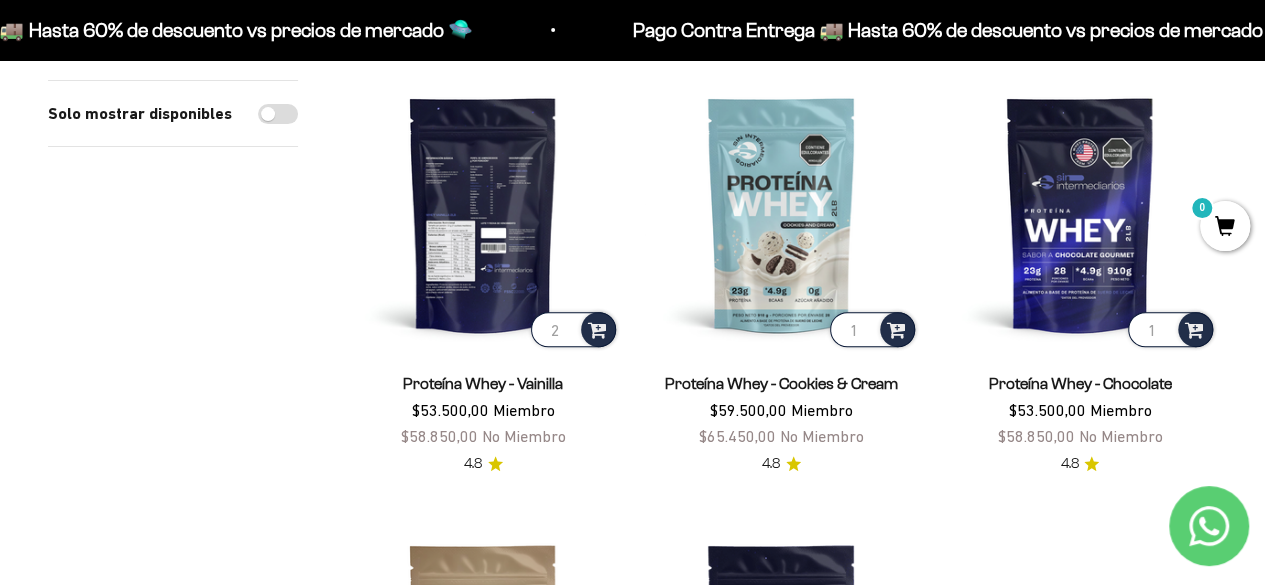 click on "2" at bounding box center (573, 329) 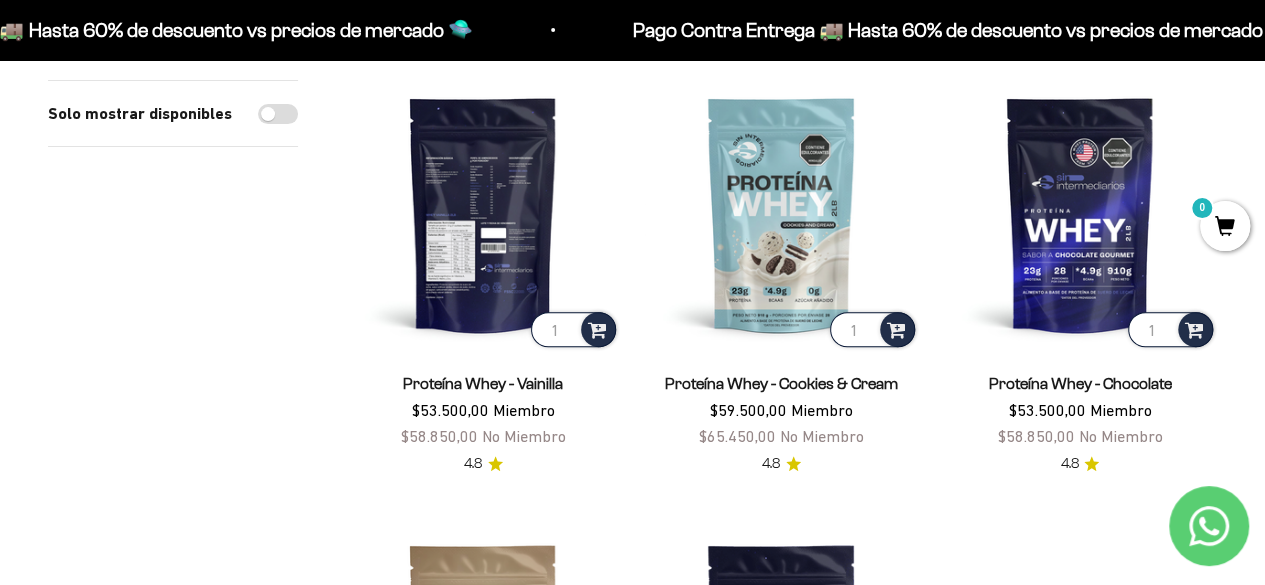 type on "1" 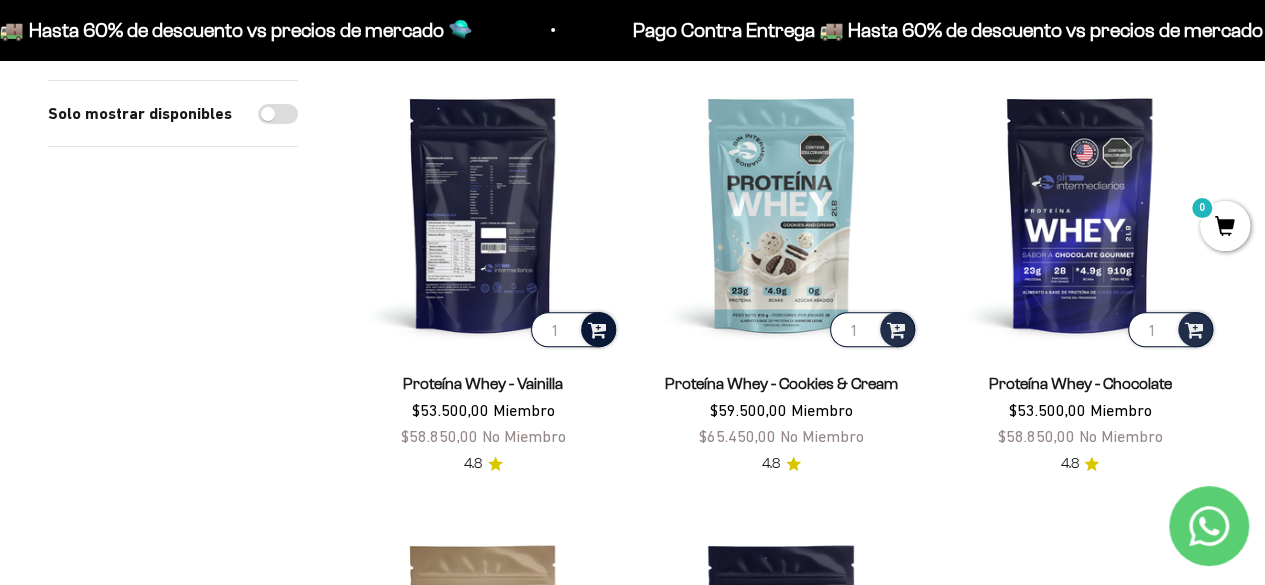 click at bounding box center (597, 328) 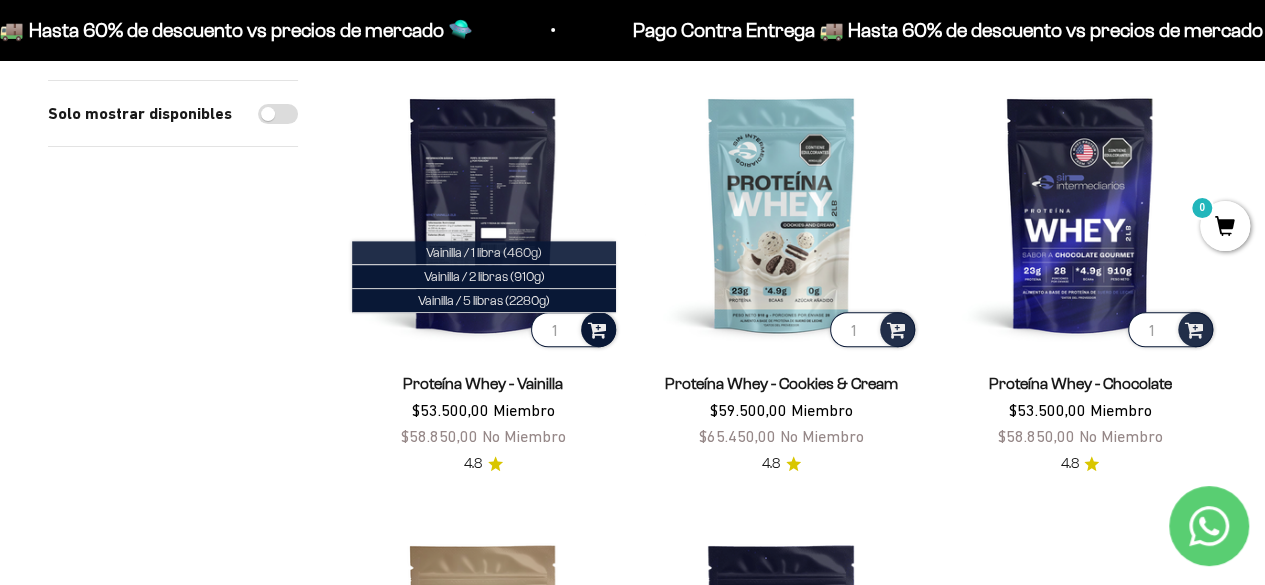 click on "Vainilla / 1 libra (460g)" at bounding box center [484, 253] 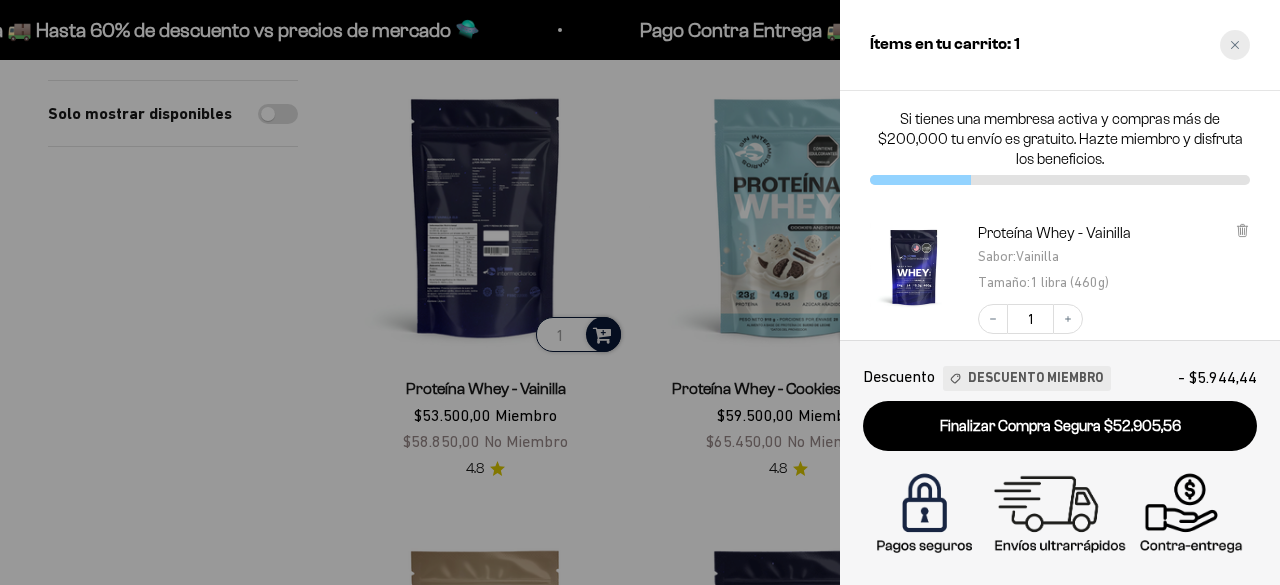click at bounding box center (1235, 45) 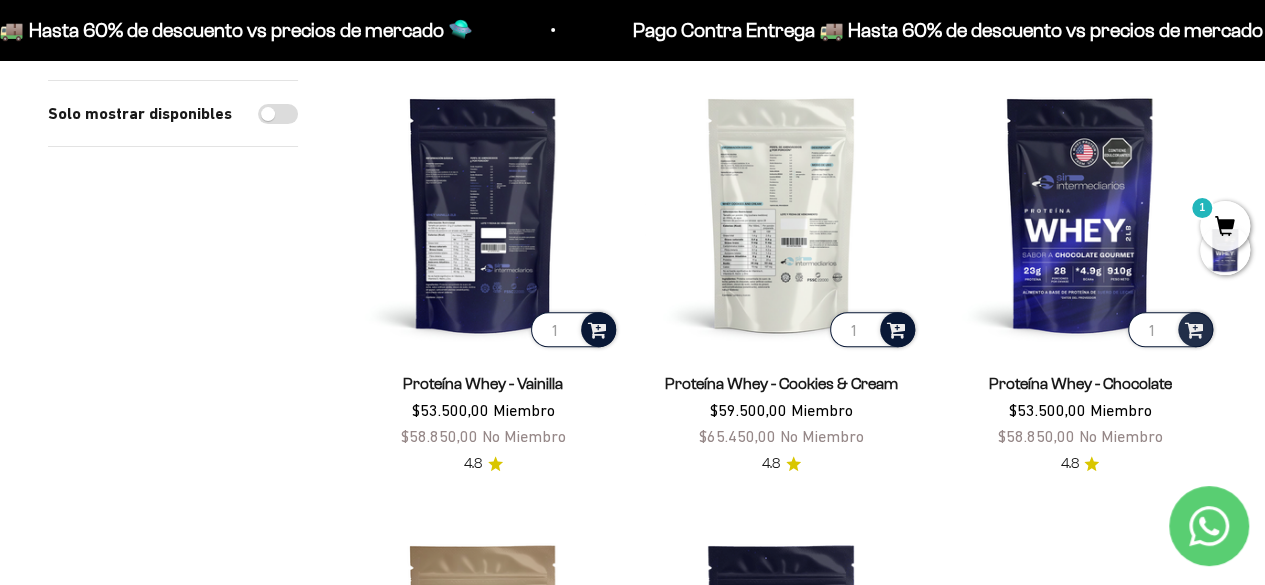 click at bounding box center (896, 328) 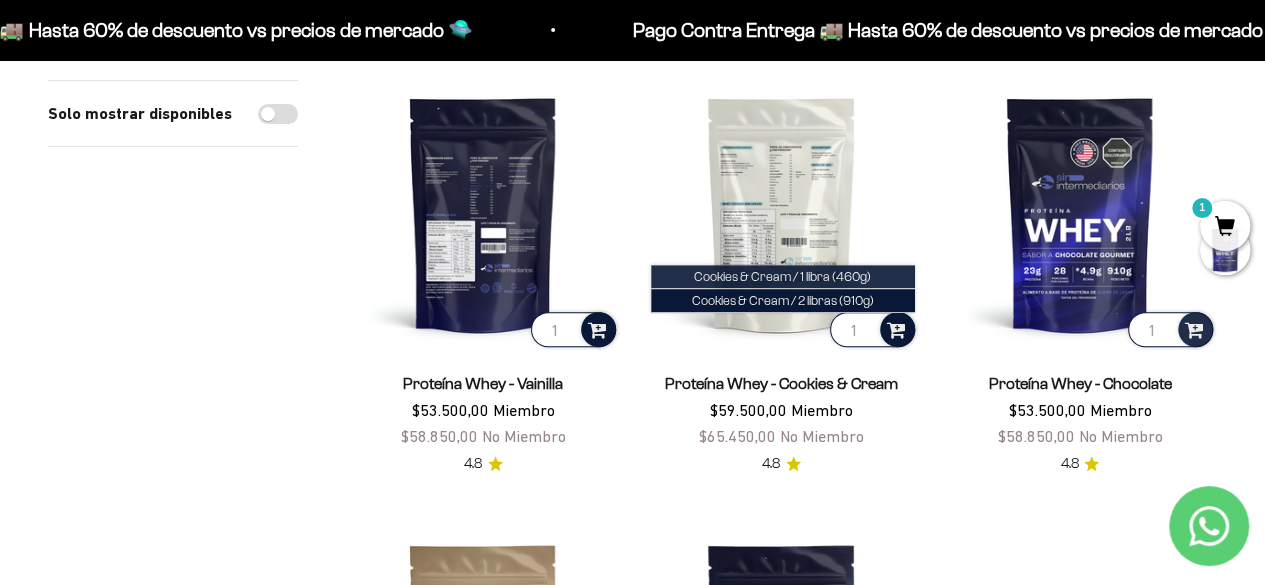 click on "Cookies & Cream / 1 libra (460g)" at bounding box center [782, 276] 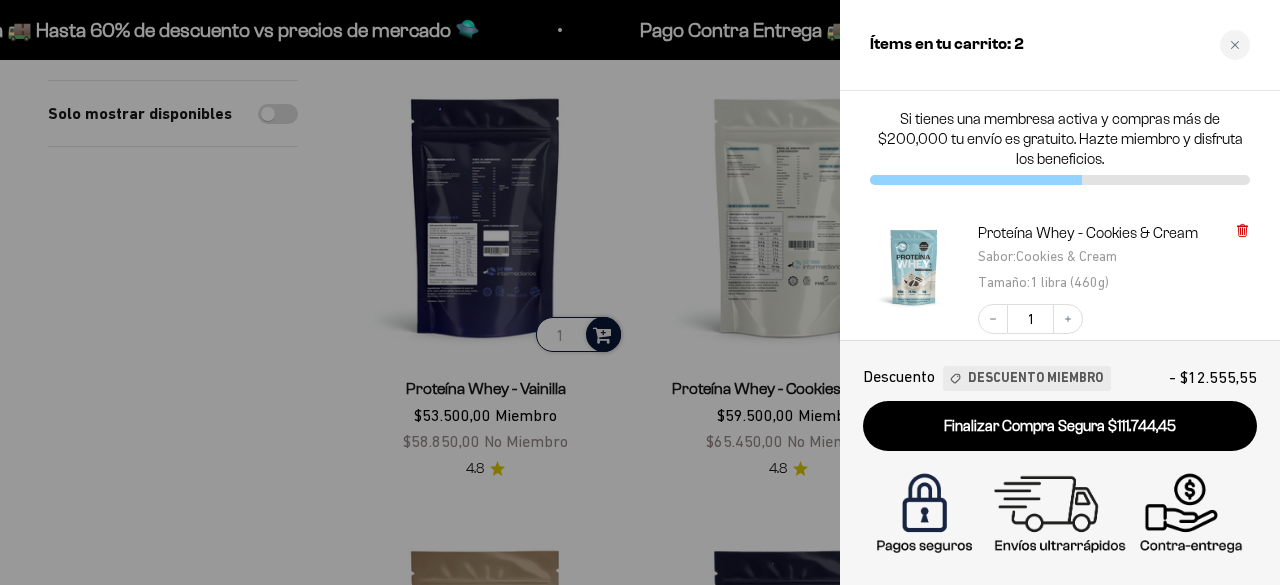 click 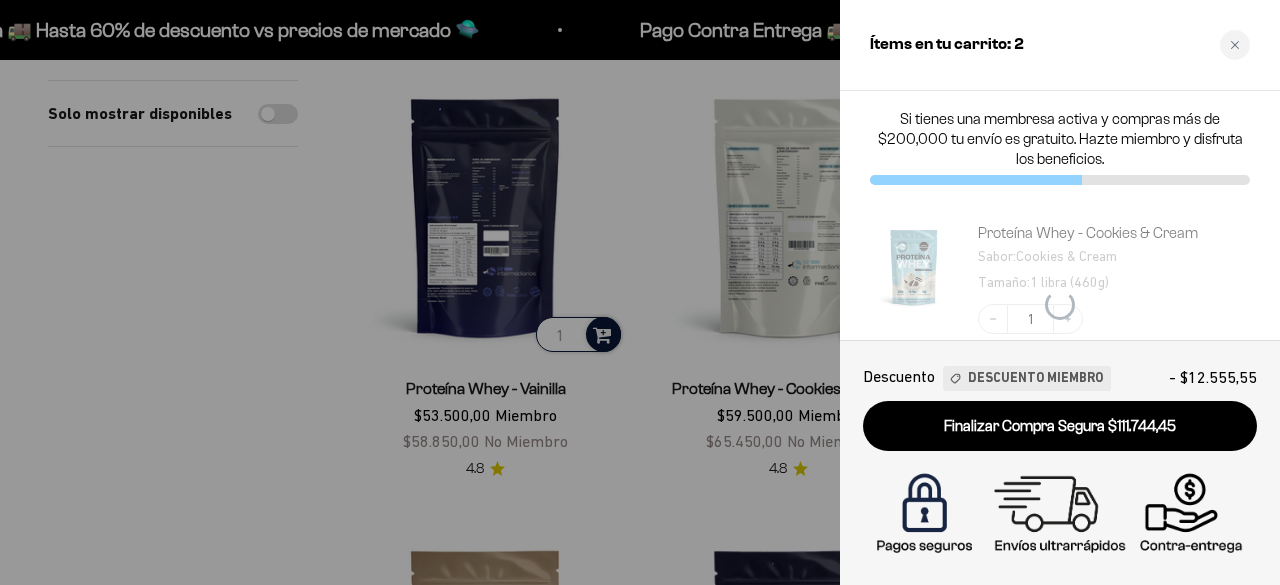 click on "Proteína Whey - Cookies & Cream Sabor :  Cookies & Cream Tamaño :  1 libra (460g)" at bounding box center [1114, 258] 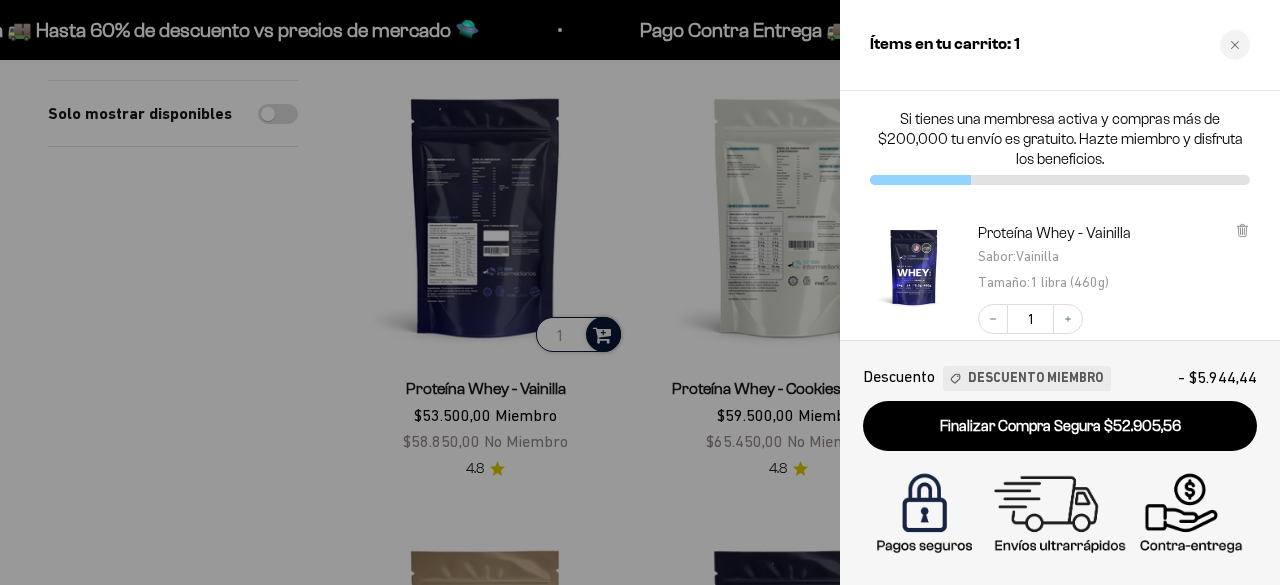 click 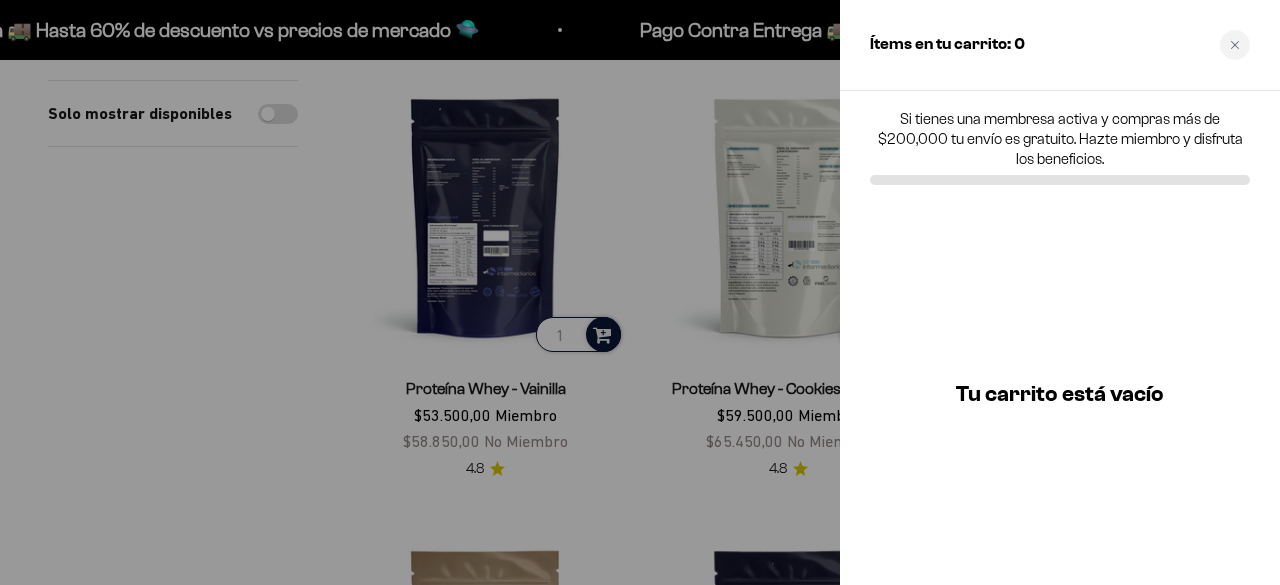 click at bounding box center (640, 292) 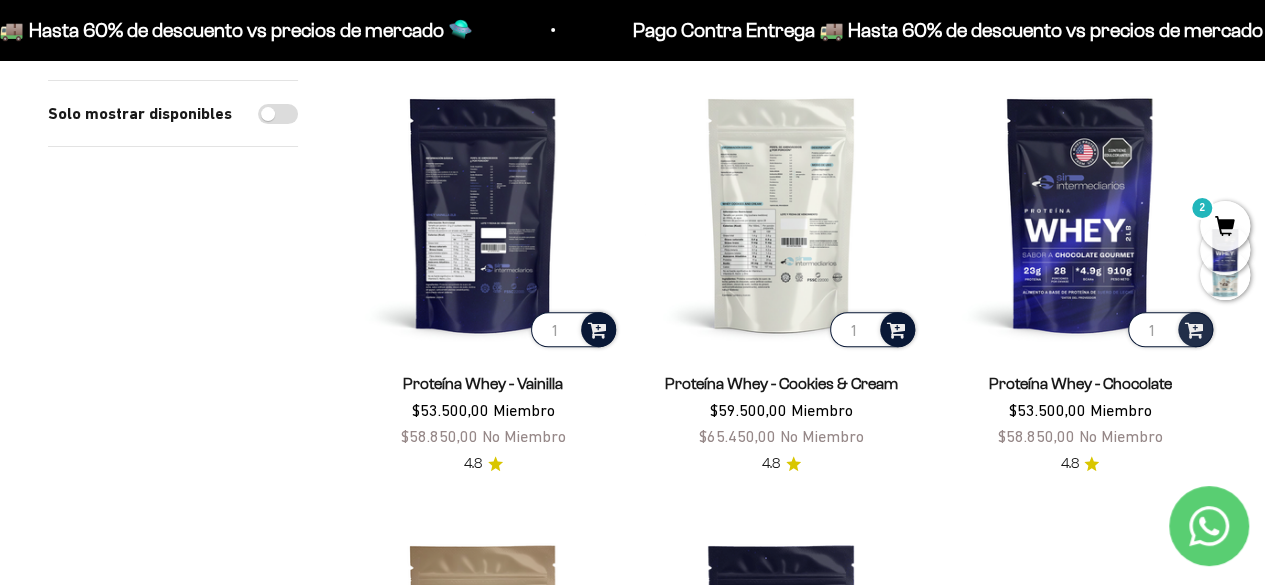 click at bounding box center [597, 328] 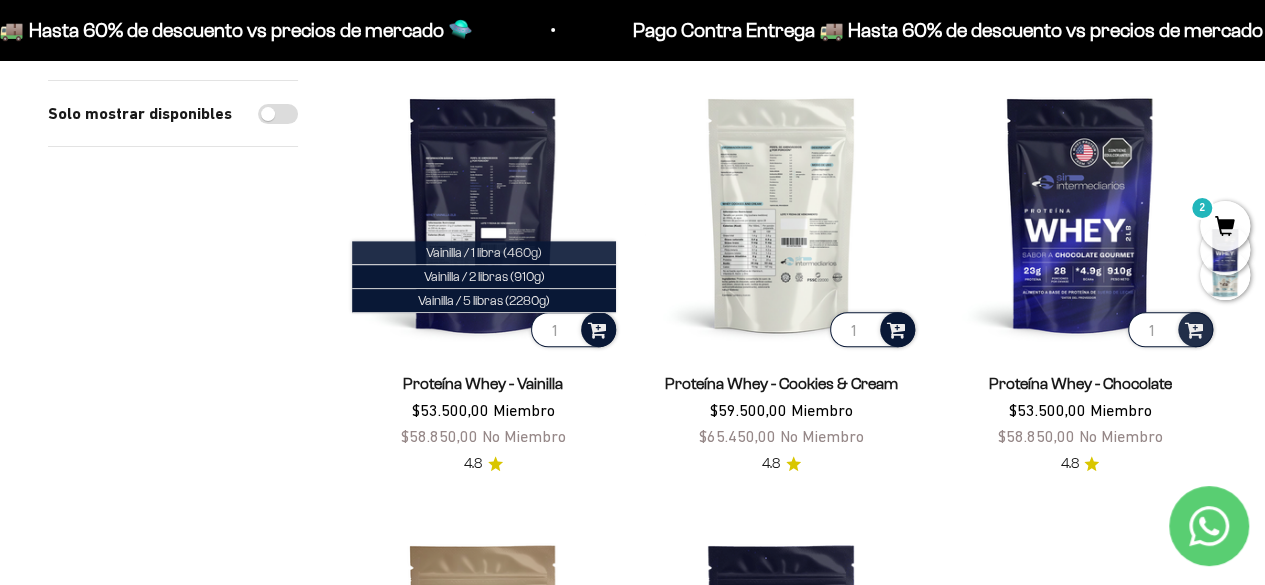 click on "Vainilla / 1 libra (460g)" at bounding box center (484, 253) 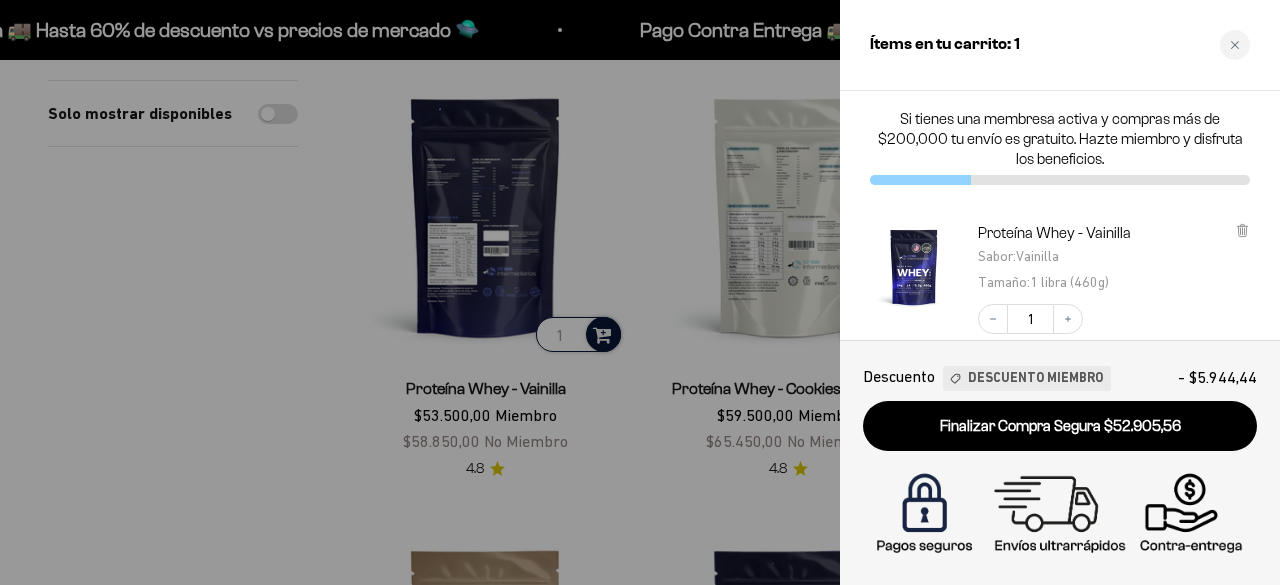 click at bounding box center (640, 292) 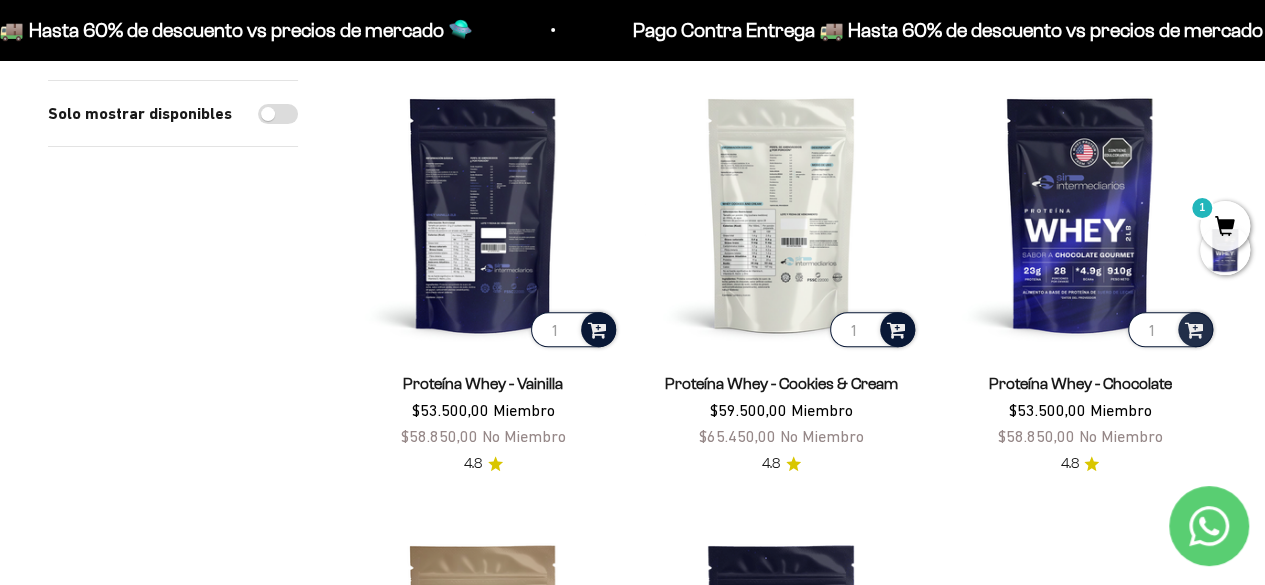 click at bounding box center [896, 328] 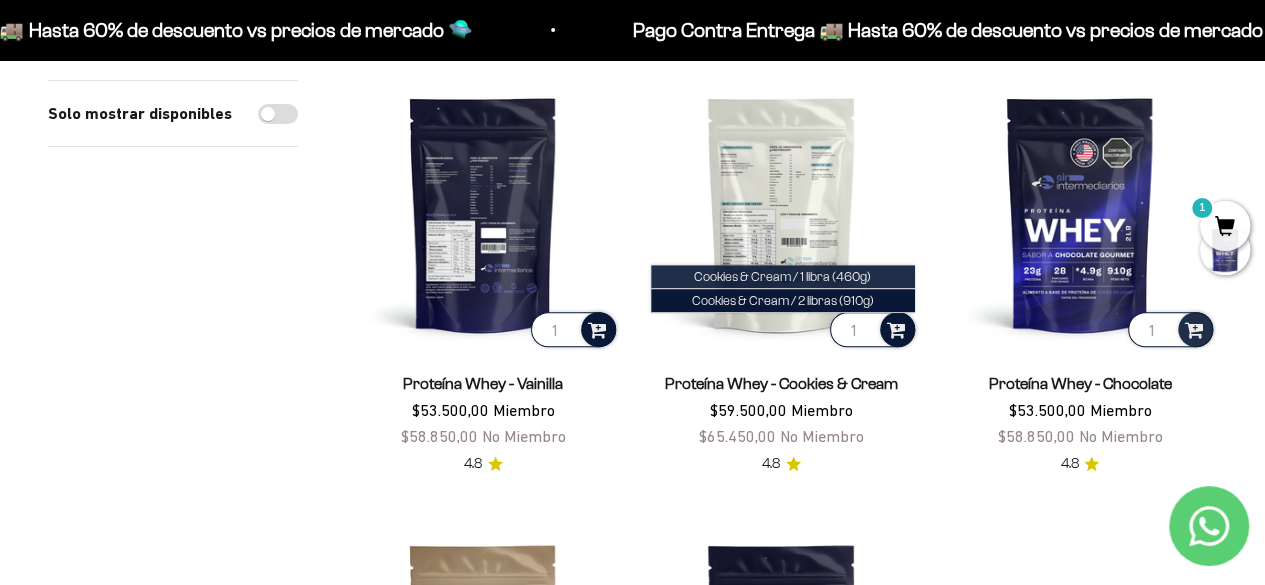 click on "Cookies & Cream / 1 libra (460g)" at bounding box center (783, 277) 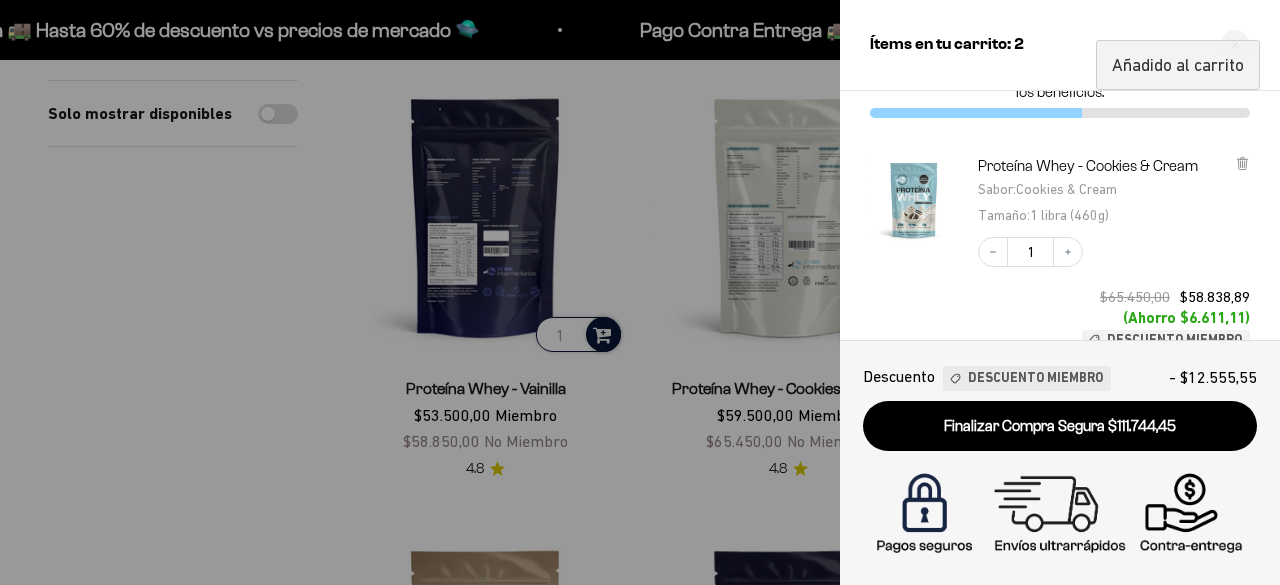 scroll, scrollTop: 69, scrollLeft: 0, axis: vertical 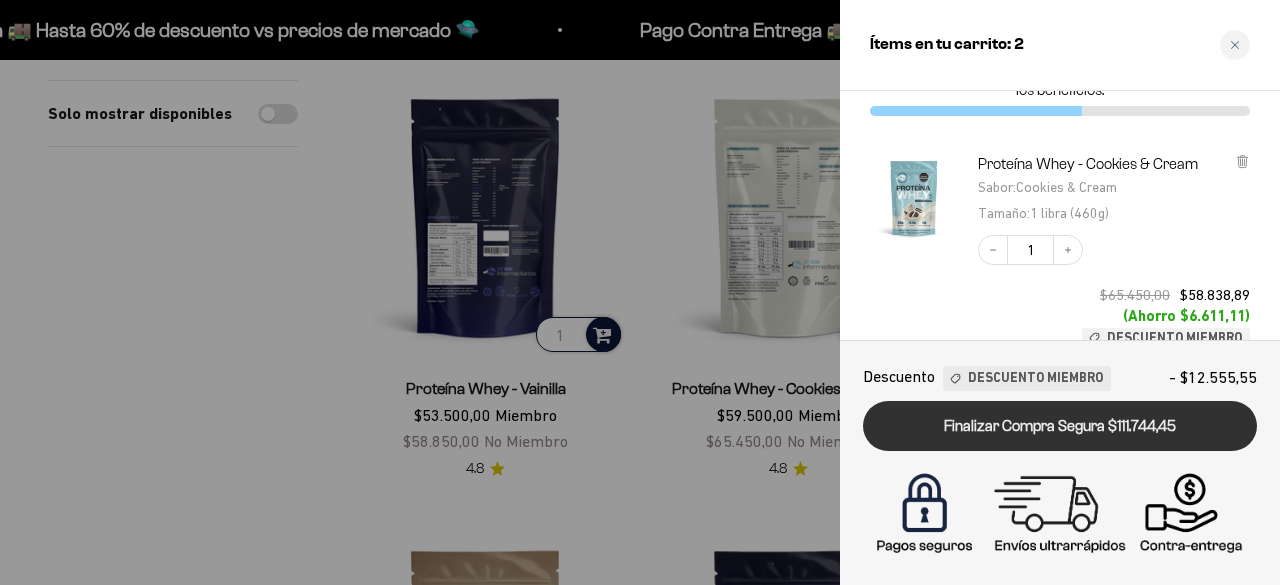 click on "Finalizar Compra Segura $111.744,45" at bounding box center [1060, 426] 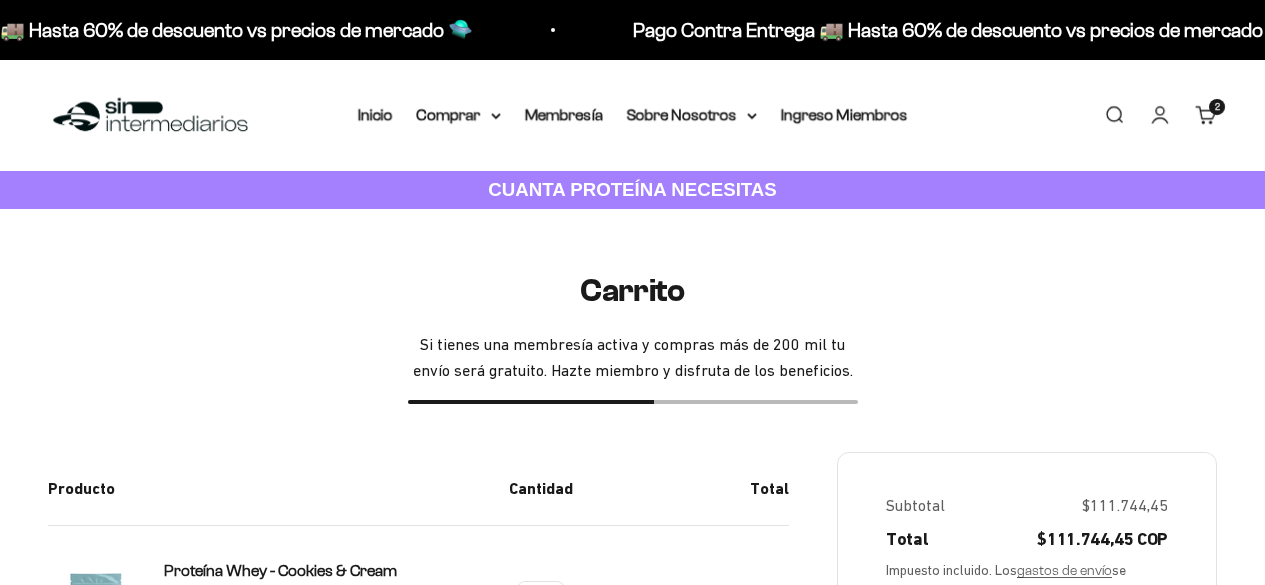 scroll, scrollTop: 55, scrollLeft: 0, axis: vertical 